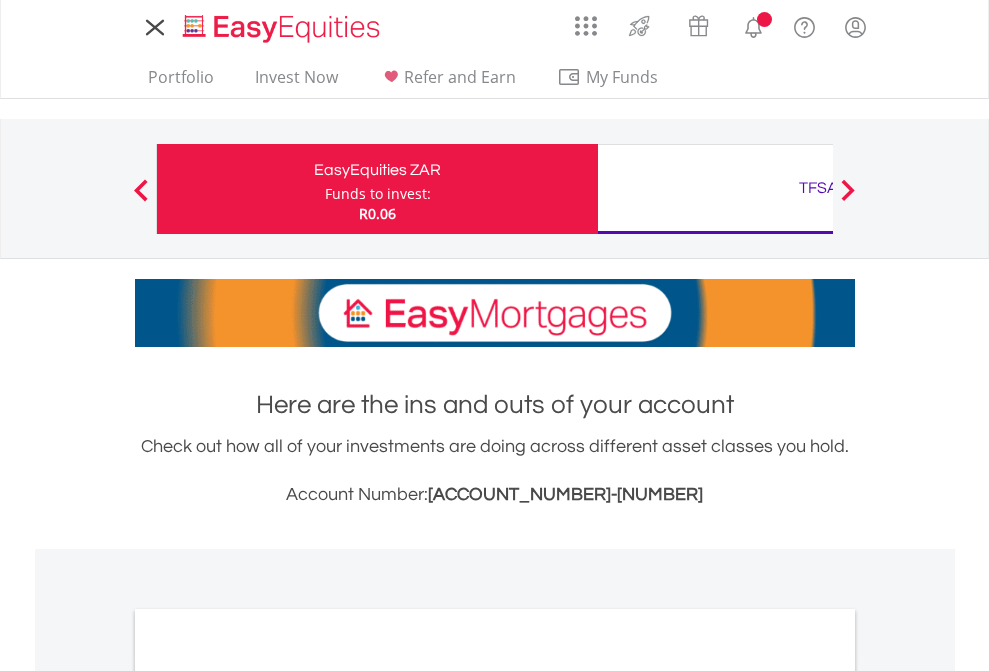 scroll, scrollTop: 0, scrollLeft: 0, axis: both 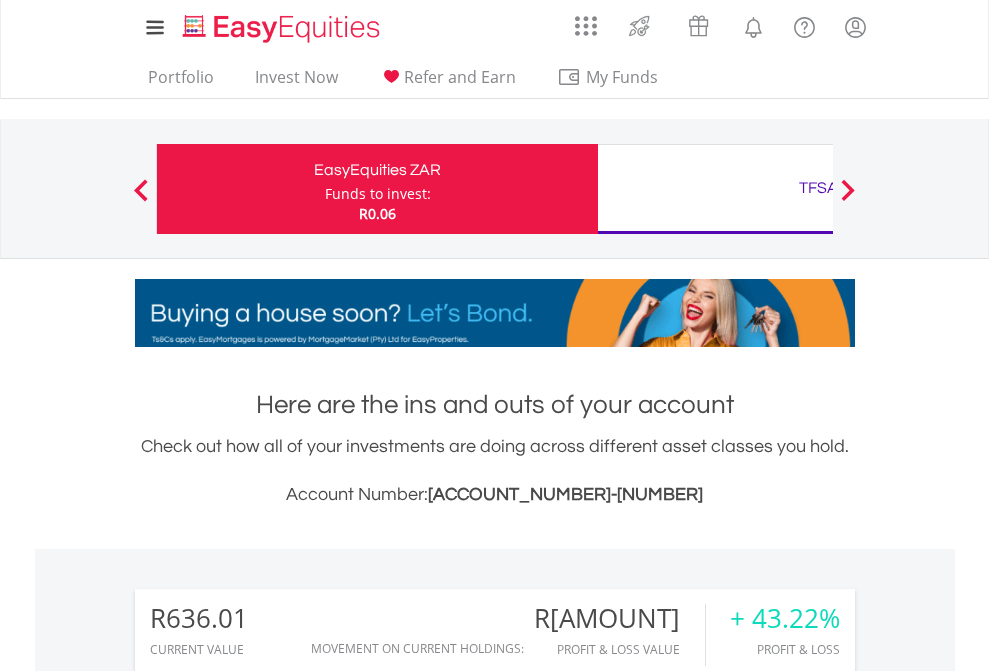 click on "Funds to invest:" at bounding box center (378, 194) 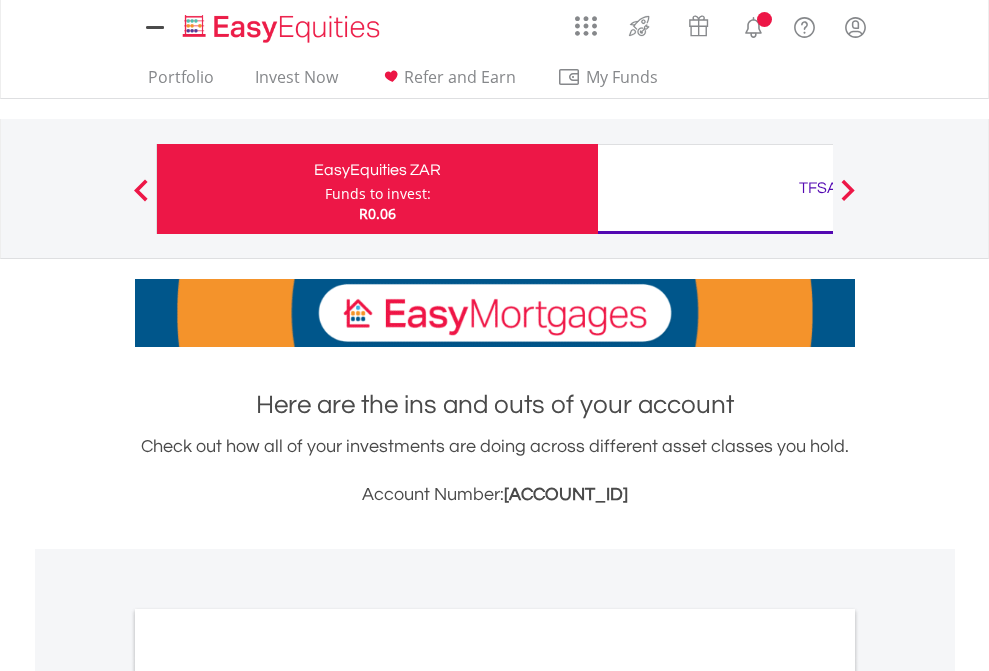 scroll, scrollTop: 0, scrollLeft: 0, axis: both 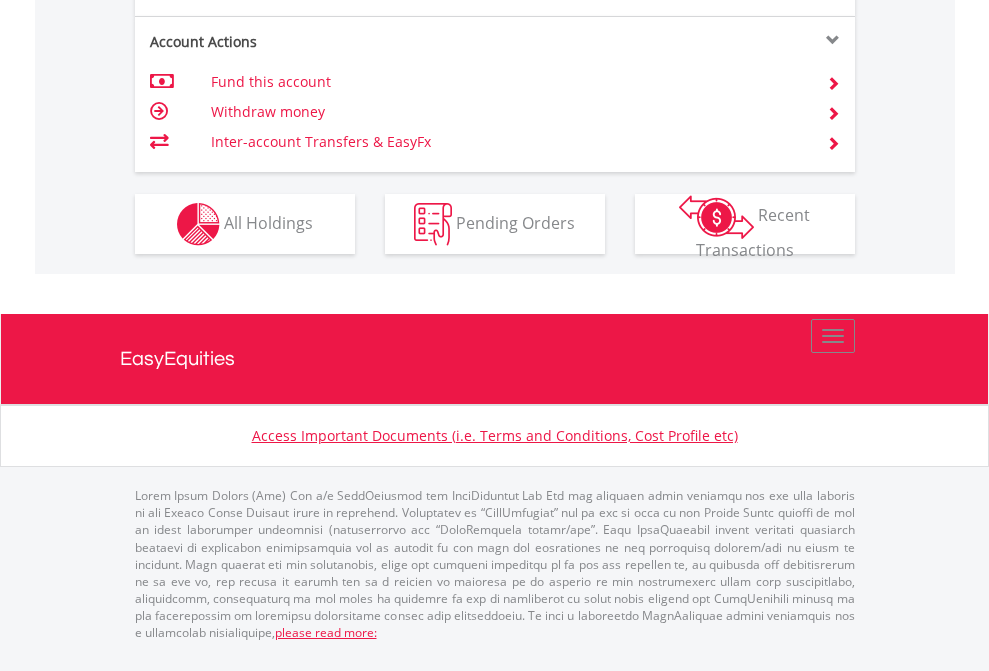 click on "Investment types" at bounding box center (706, -337) 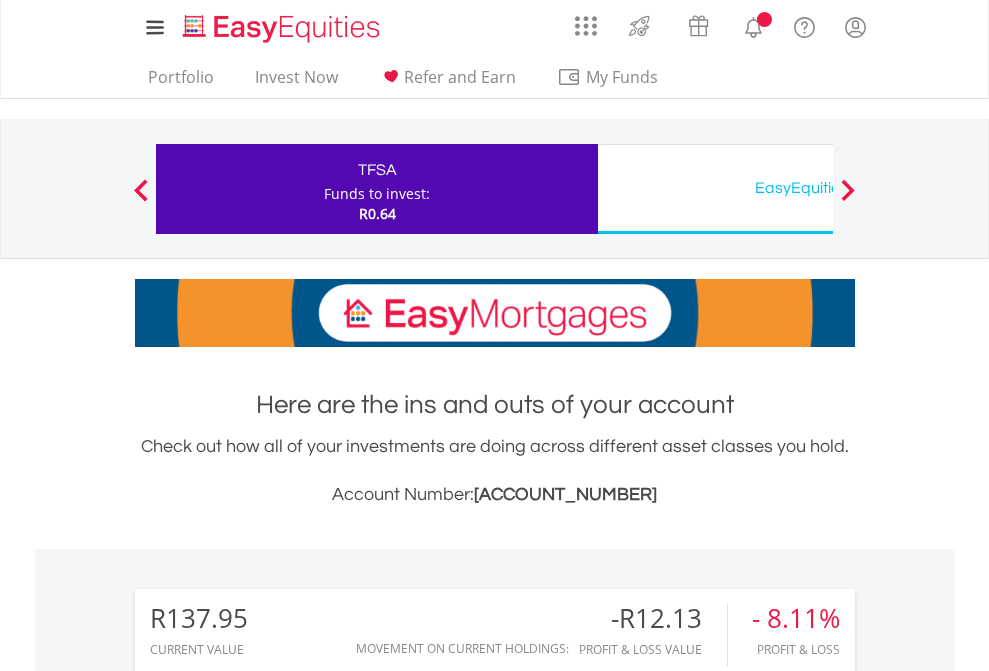 scroll, scrollTop: 0, scrollLeft: 0, axis: both 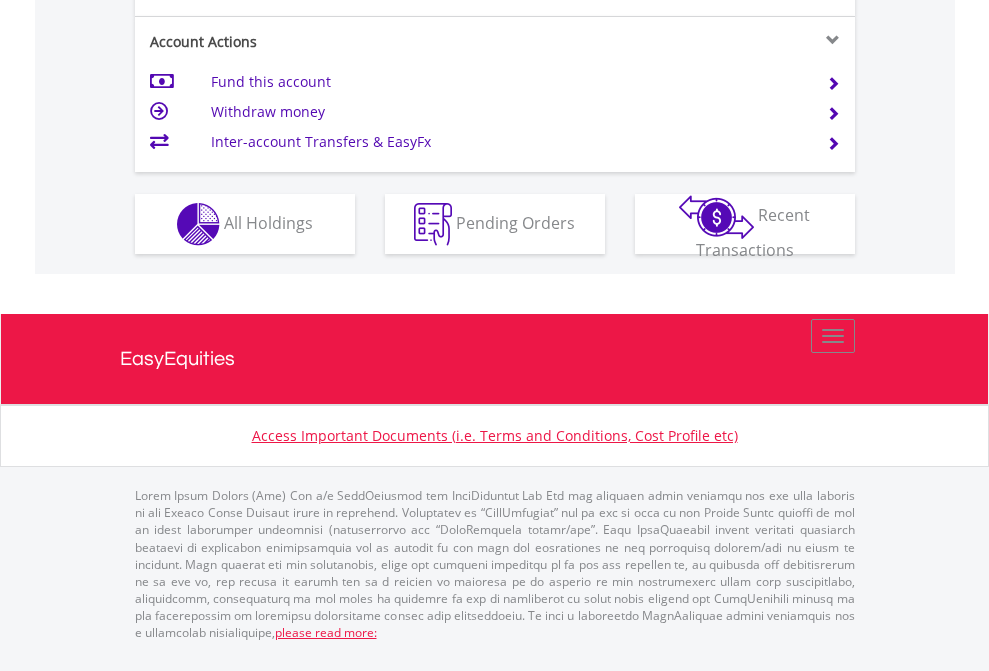 click on "Investment types" at bounding box center (706, -337) 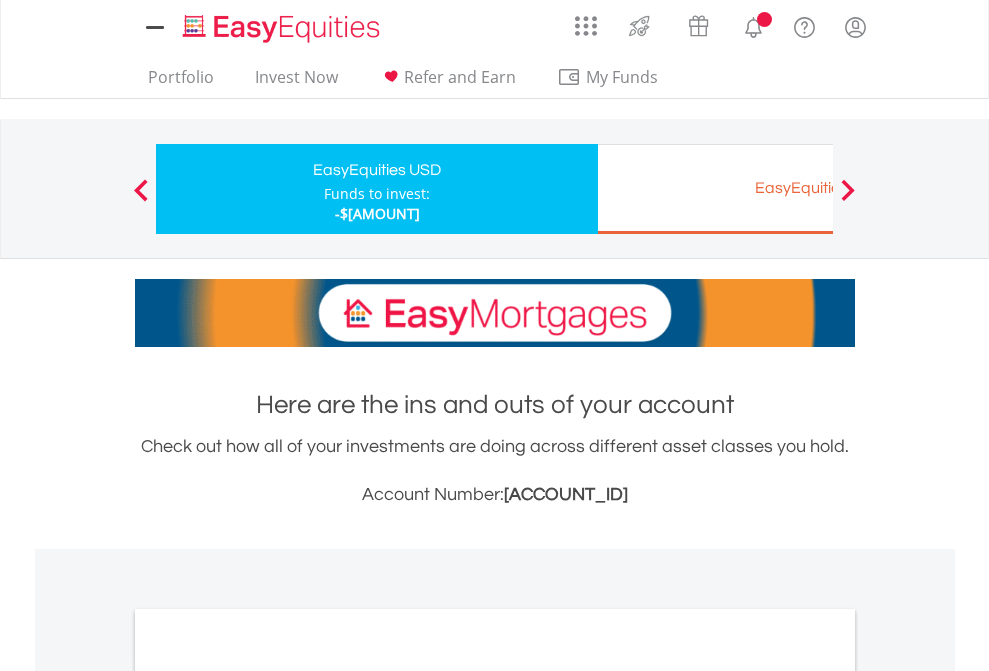 scroll, scrollTop: 0, scrollLeft: 0, axis: both 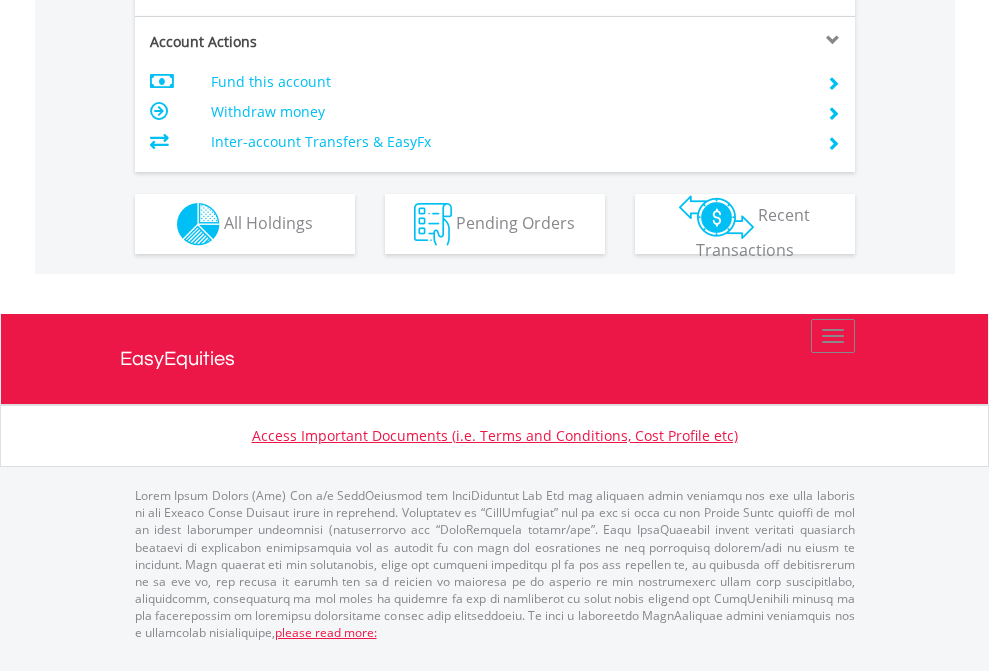 click on "Investment types" at bounding box center [706, -337] 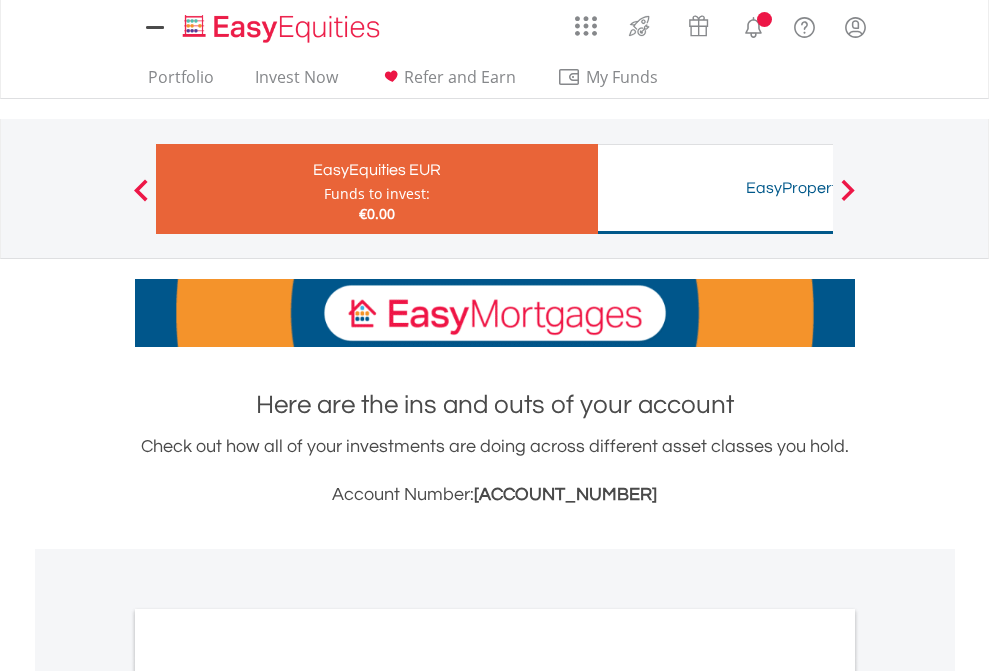 scroll, scrollTop: 0, scrollLeft: 0, axis: both 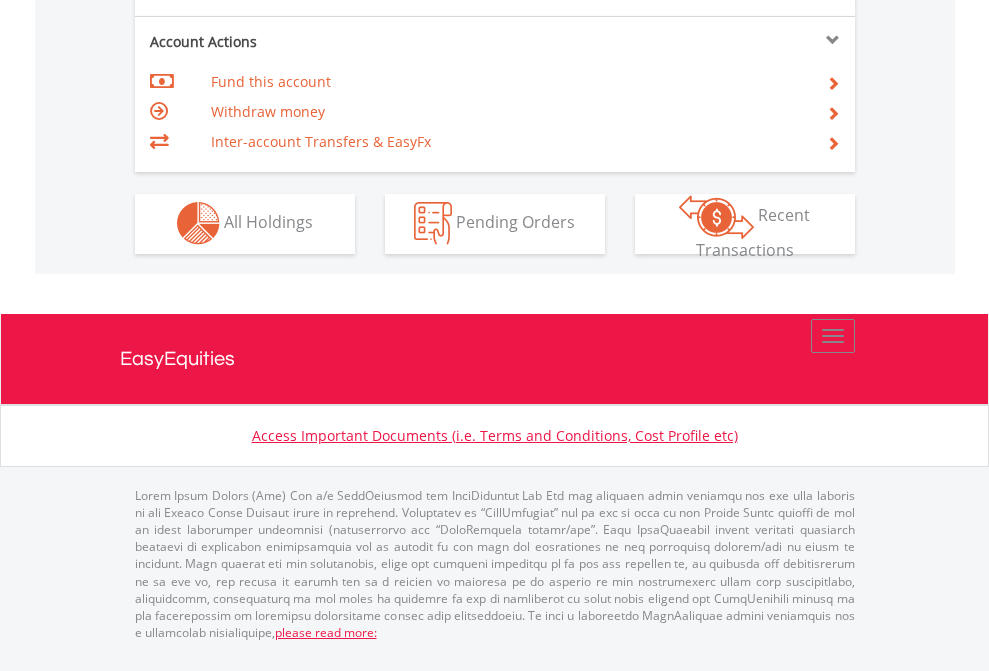 click on "Investment types" at bounding box center (706, -353) 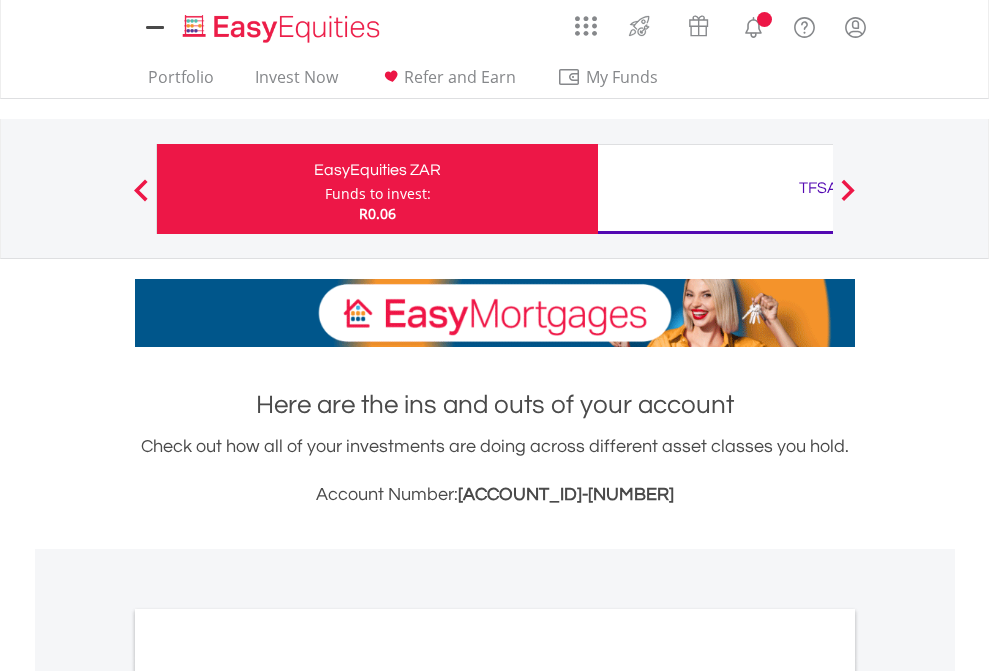 scroll, scrollTop: 0, scrollLeft: 0, axis: both 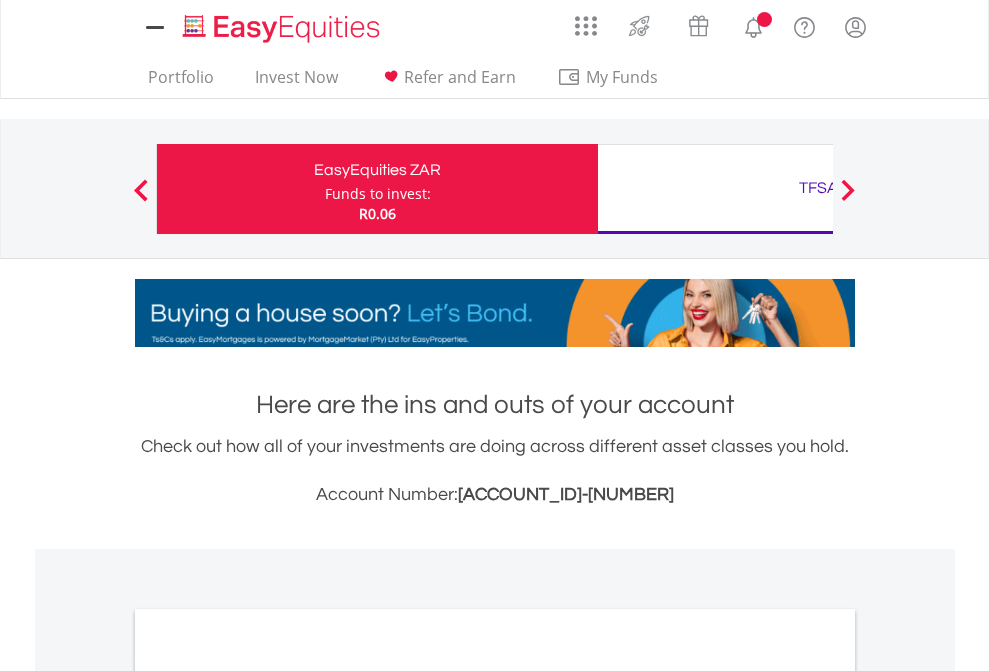 click on "All Holdings" at bounding box center (268, 1096) 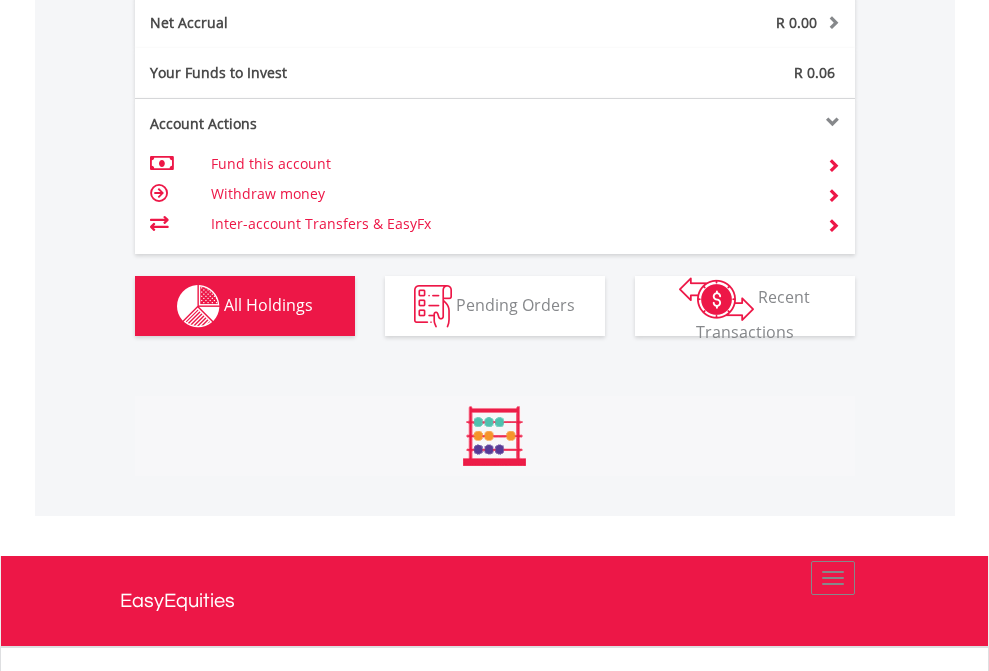 scroll, scrollTop: 999808, scrollLeft: 999687, axis: both 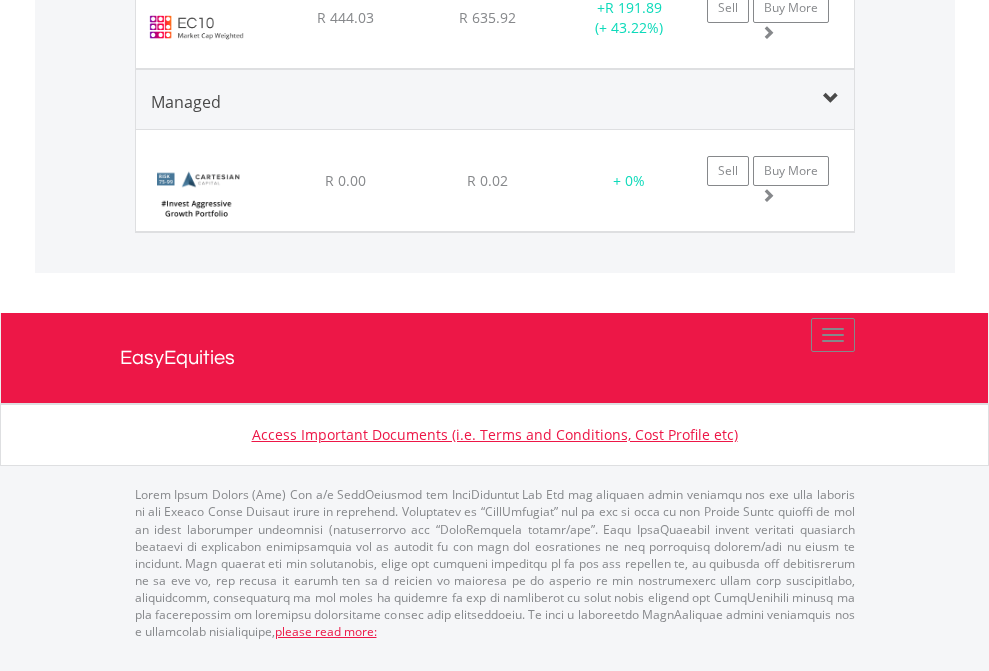 click on "TFSA" at bounding box center (818, -1542) 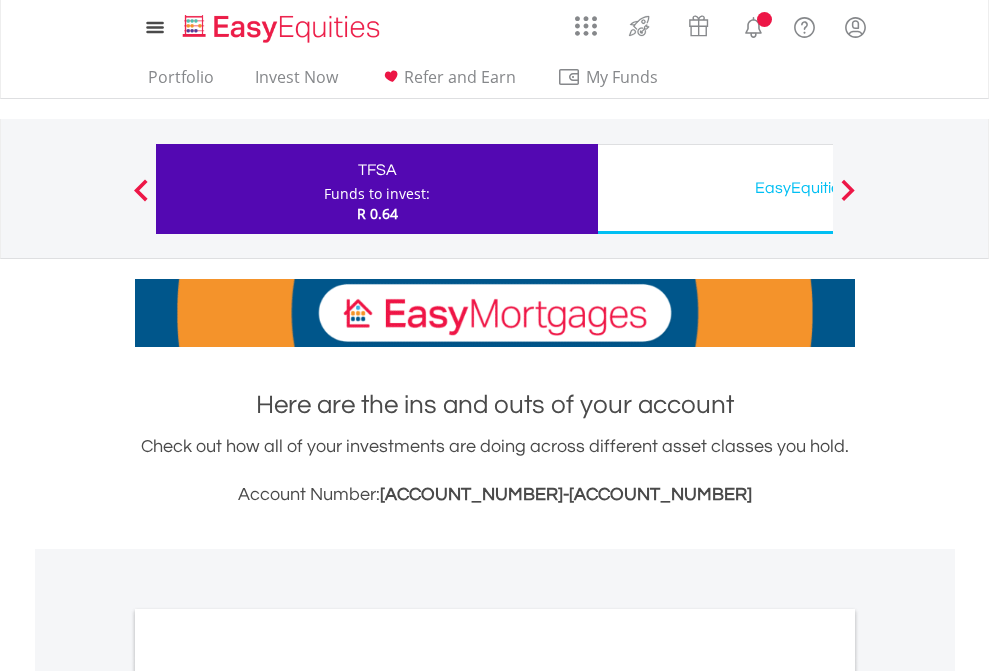 scroll, scrollTop: 1202, scrollLeft: 0, axis: vertical 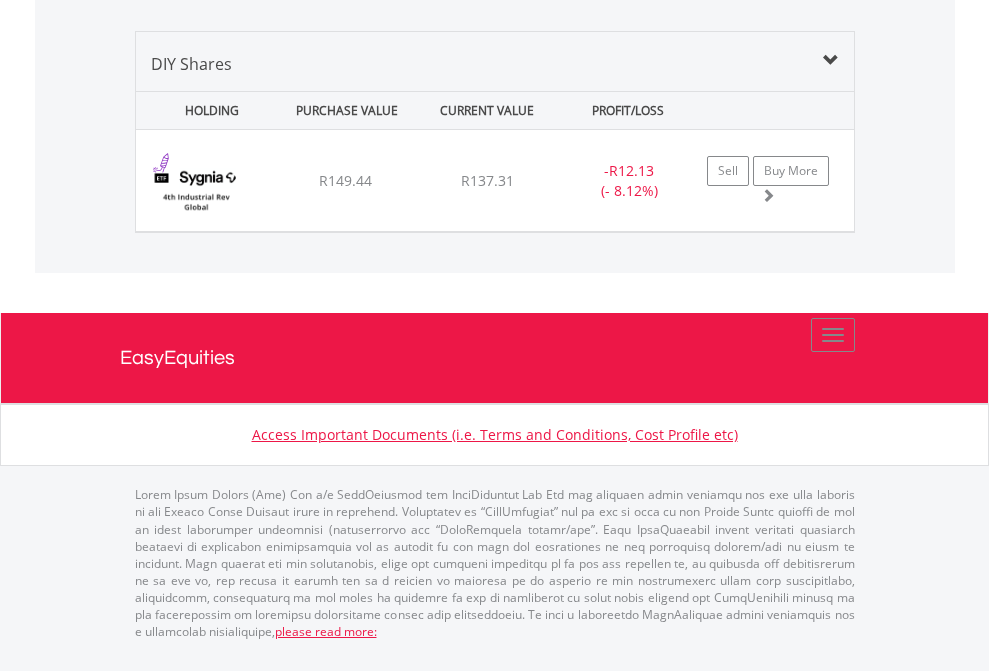 click on "EasyEquities USD" at bounding box center (818, -1339) 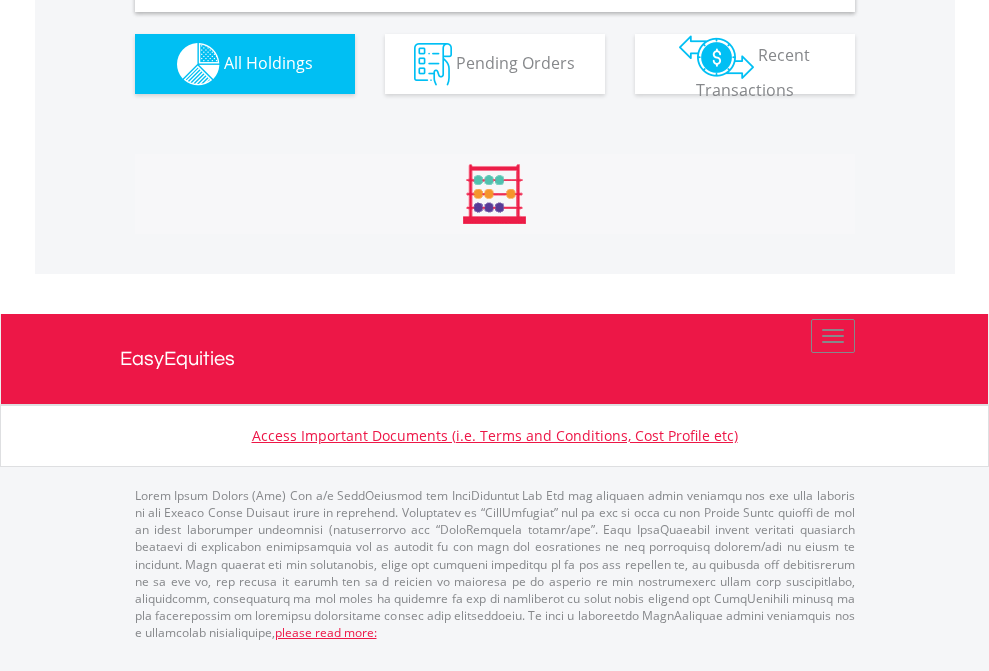 scroll, scrollTop: 1933, scrollLeft: 0, axis: vertical 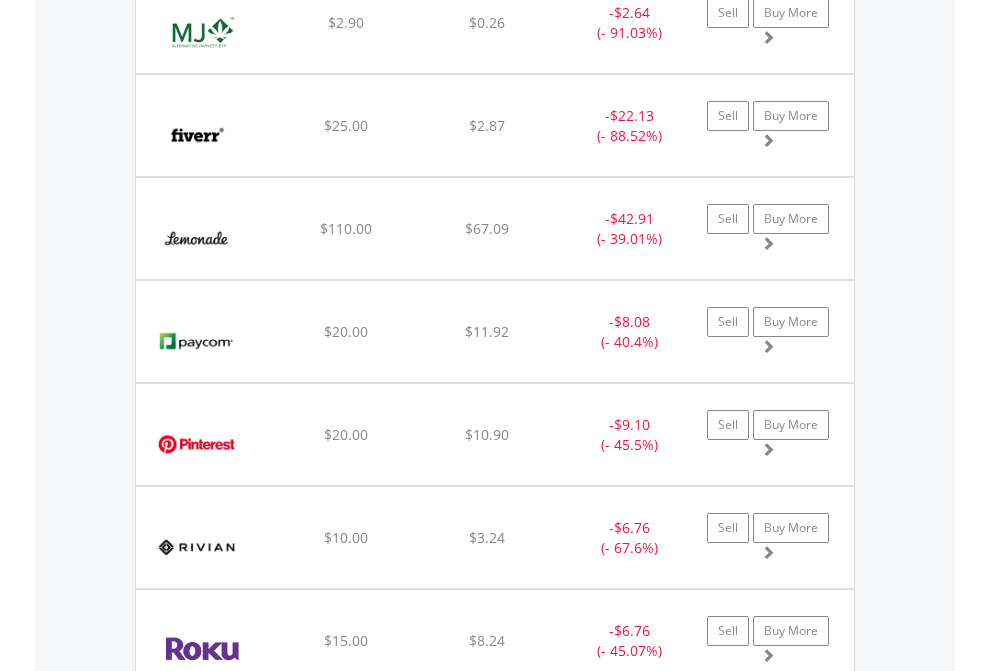 click on "EasyEquities EUR" at bounding box center [818, -1745] 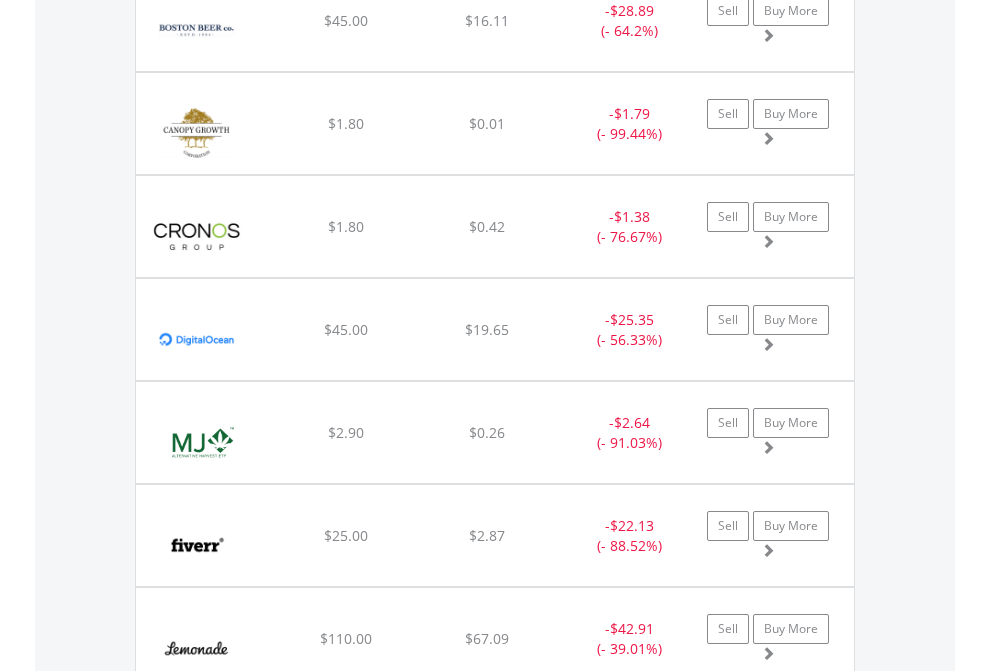 scroll, scrollTop: 144, scrollLeft: 0, axis: vertical 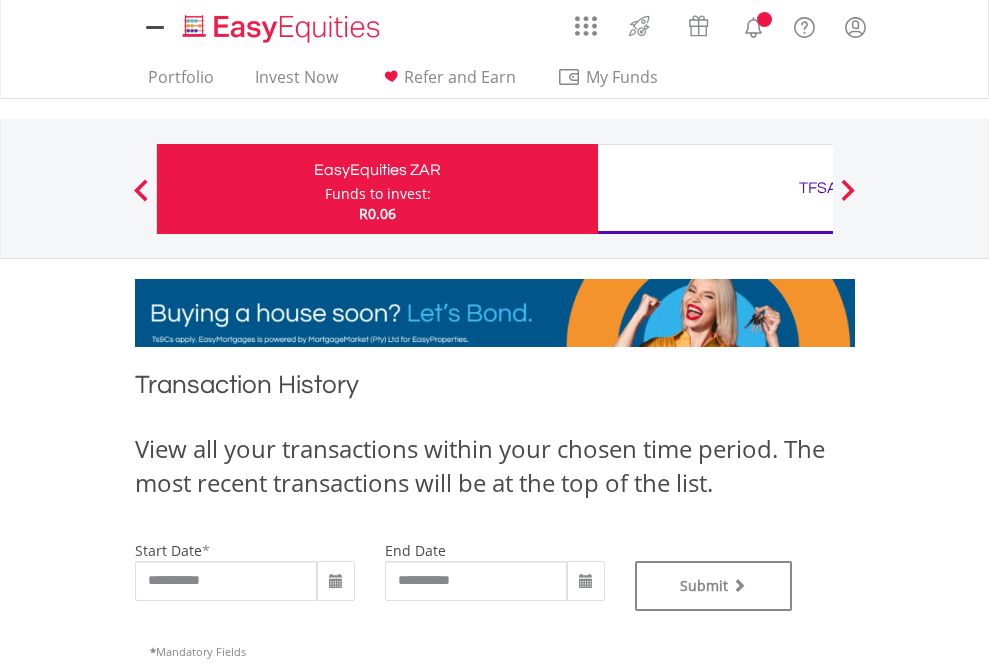 type on "**********" 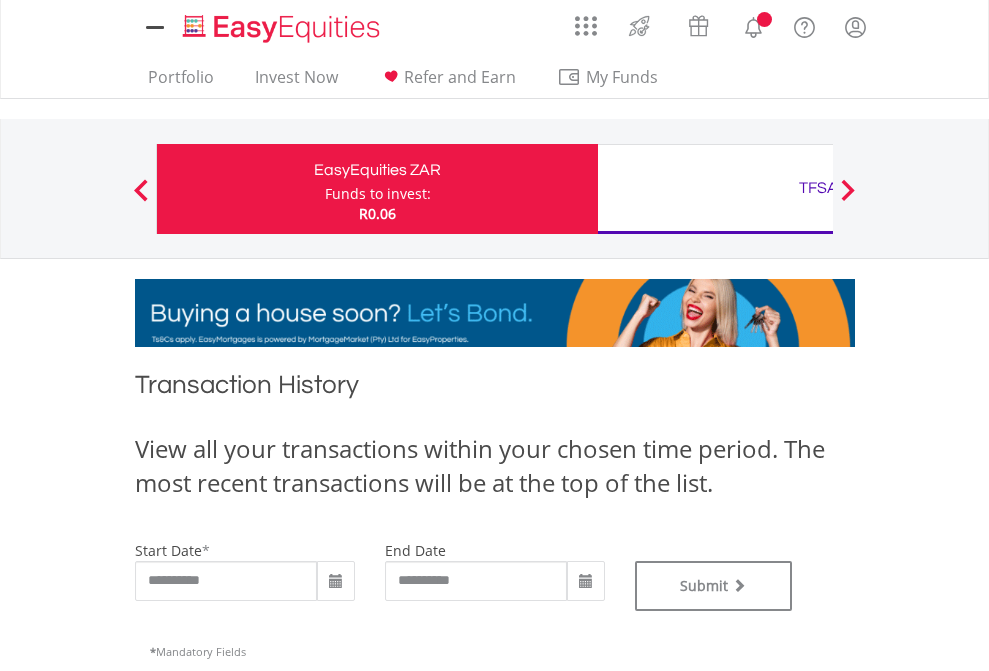 type on "**********" 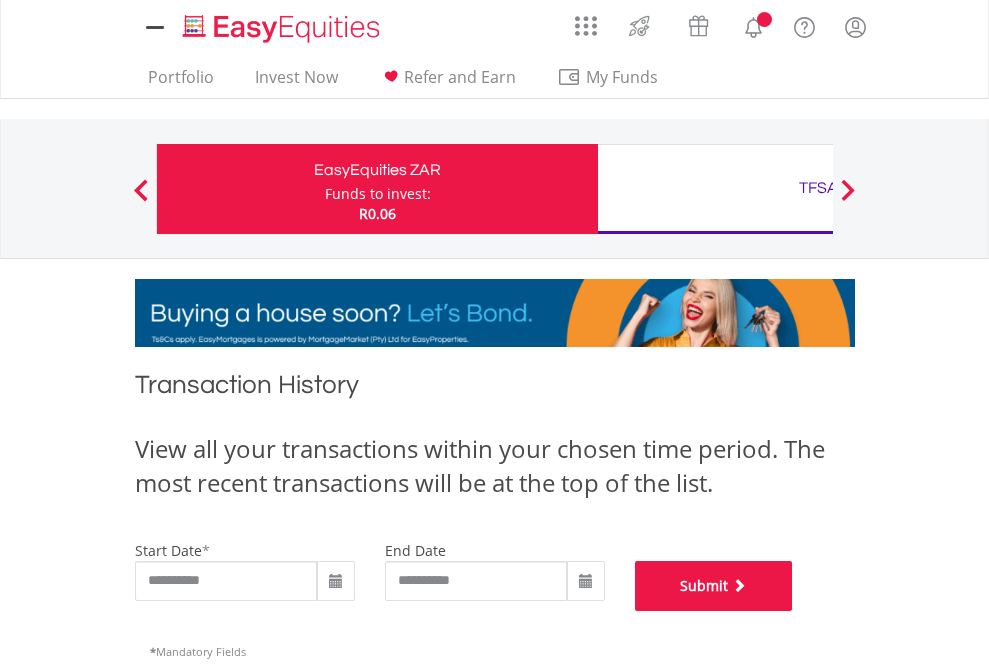 click on "Submit" at bounding box center (714, 586) 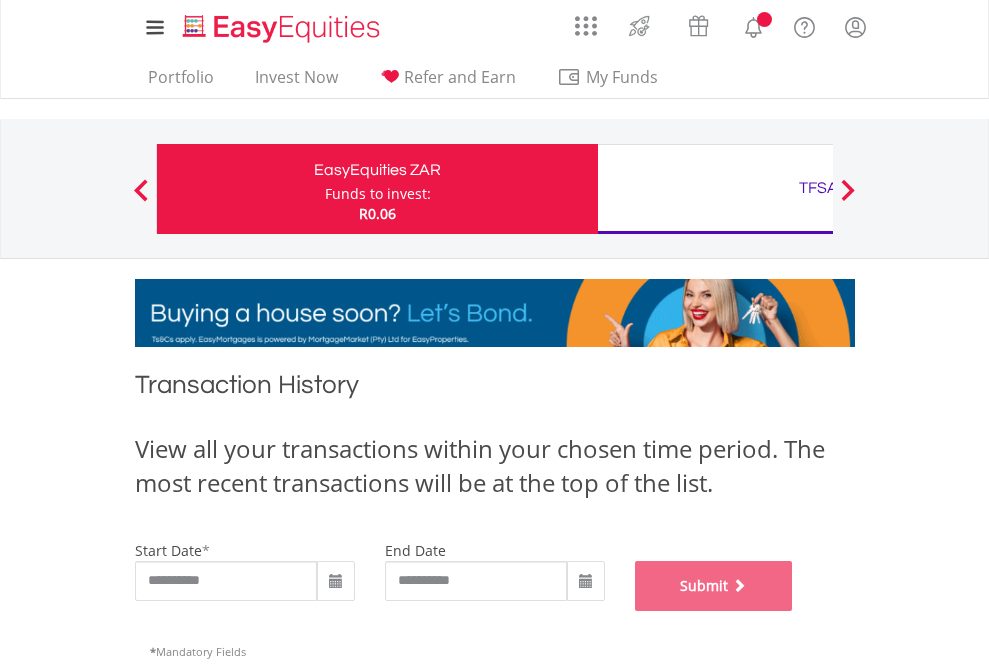scroll, scrollTop: 811, scrollLeft: 0, axis: vertical 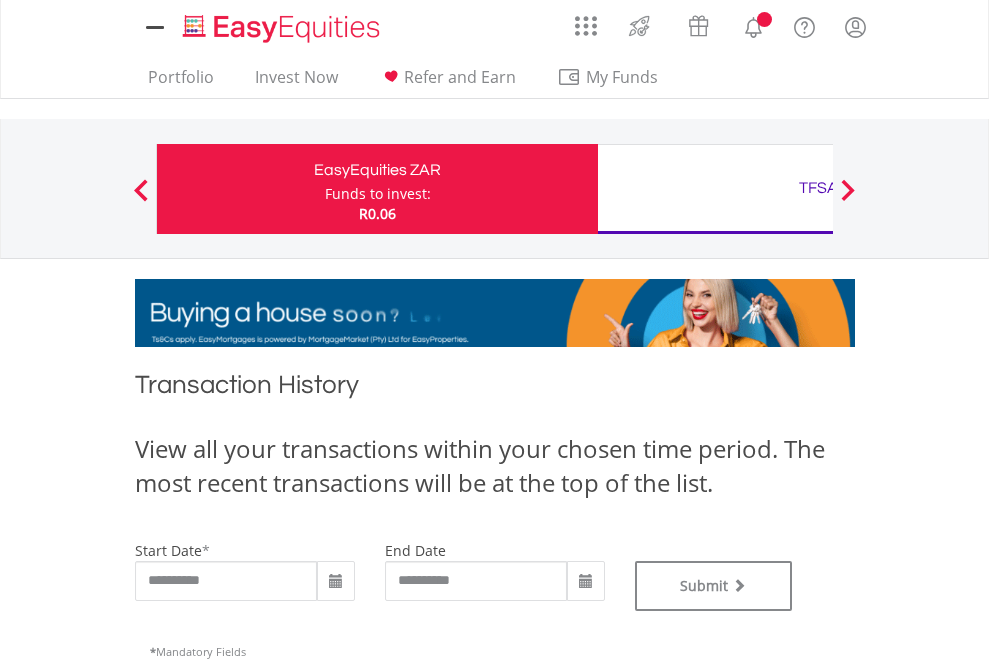 click on "TFSA" at bounding box center (818, 188) 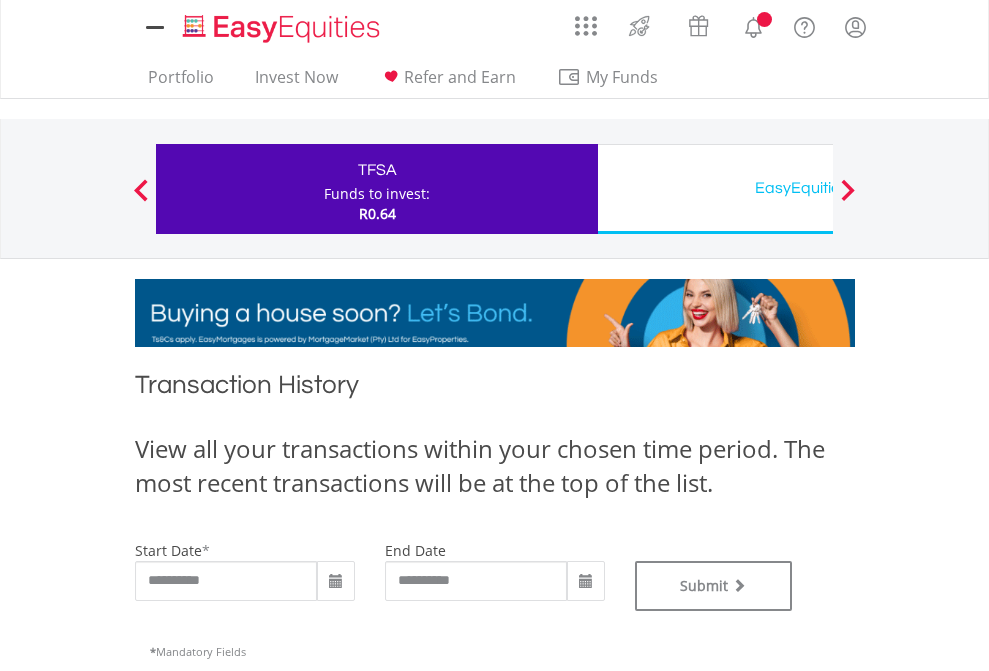 scroll, scrollTop: 0, scrollLeft: 0, axis: both 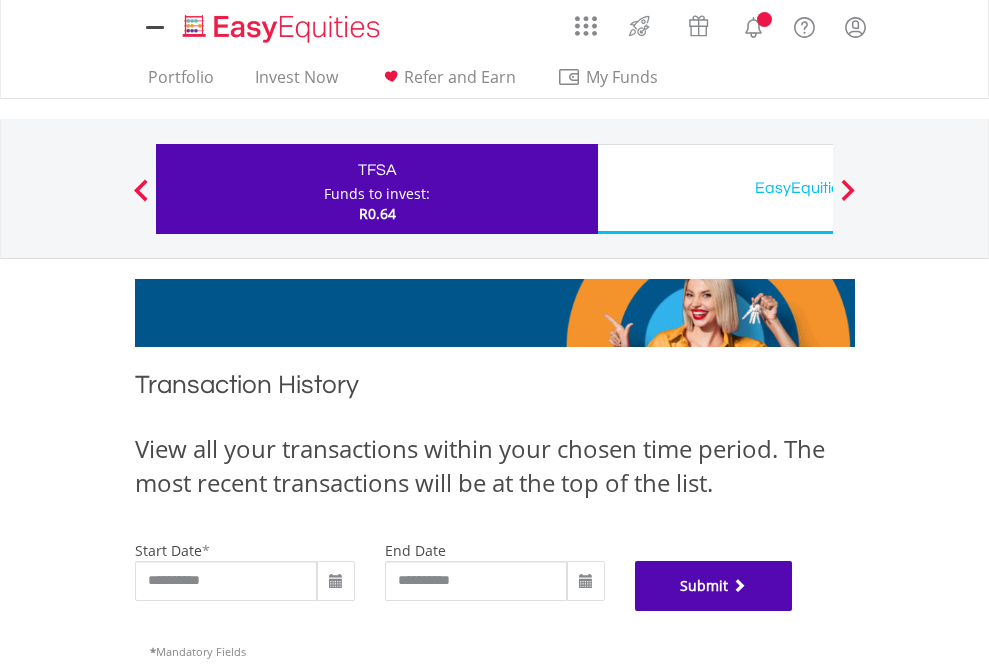 click on "Submit" at bounding box center (714, 586) 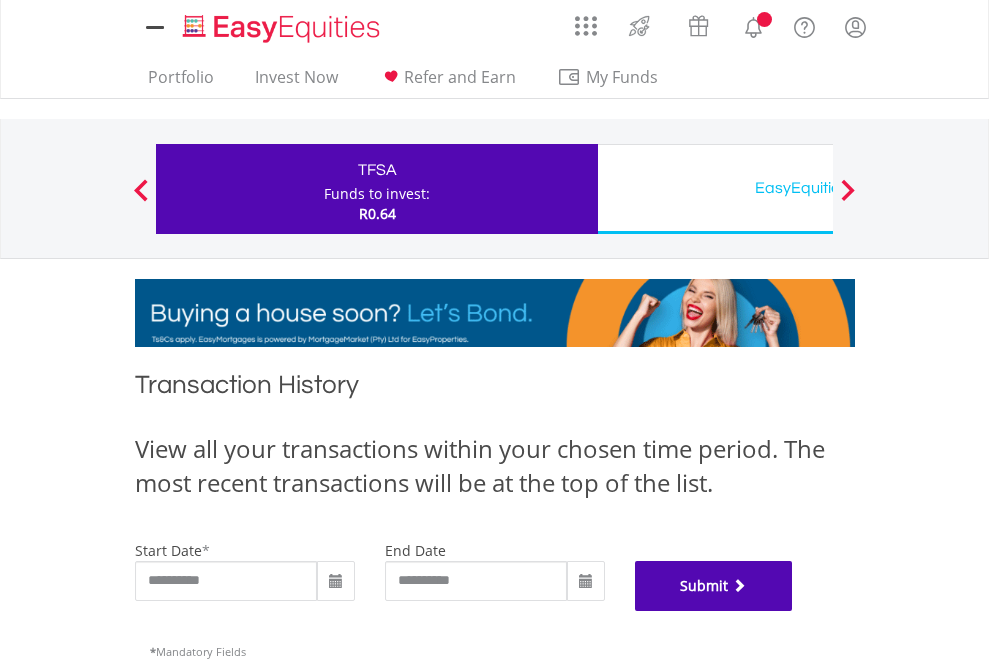 scroll, scrollTop: 811, scrollLeft: 0, axis: vertical 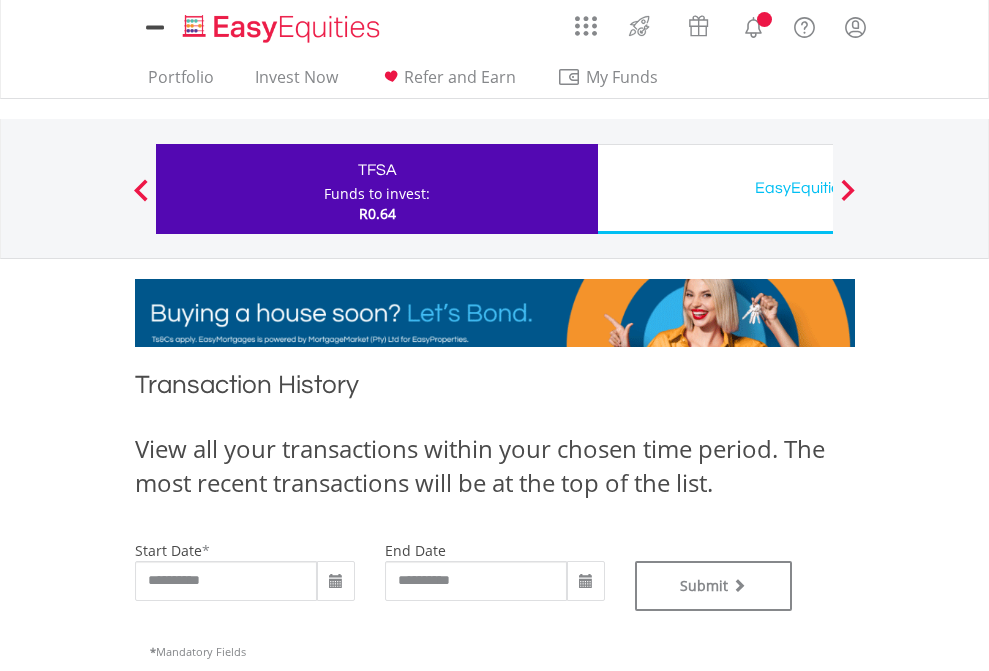 click on "EasyEquities USD" at bounding box center (818, 188) 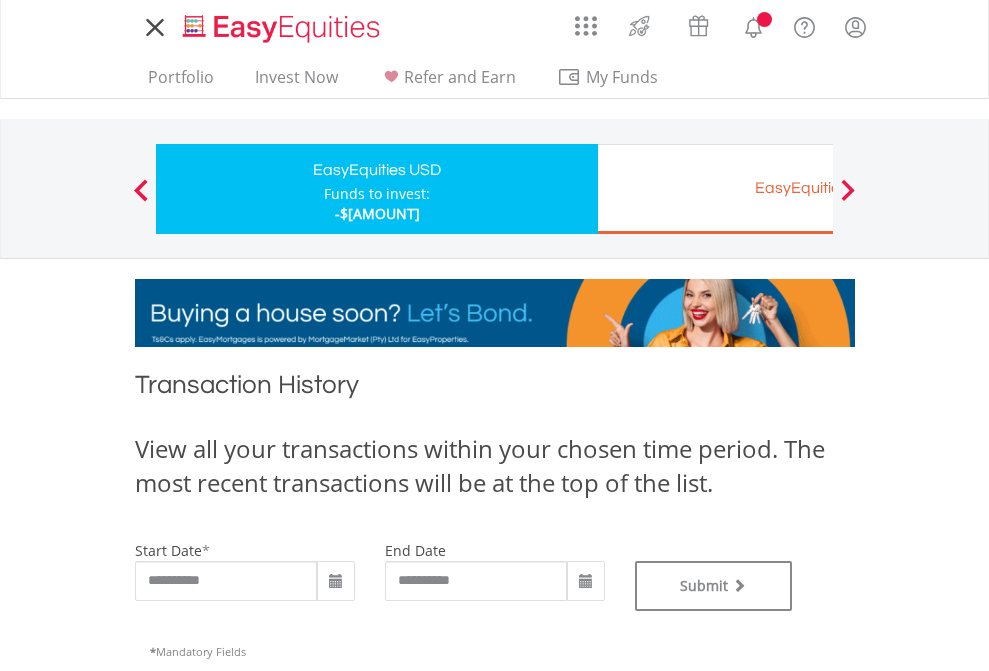 scroll, scrollTop: 0, scrollLeft: 0, axis: both 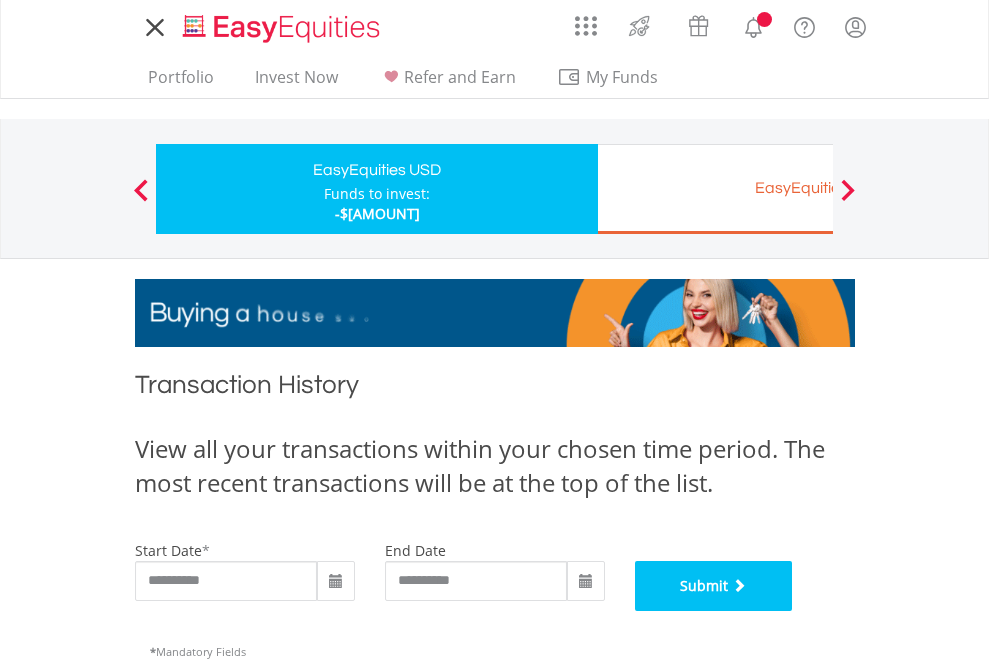click on "Submit" at bounding box center [714, 586] 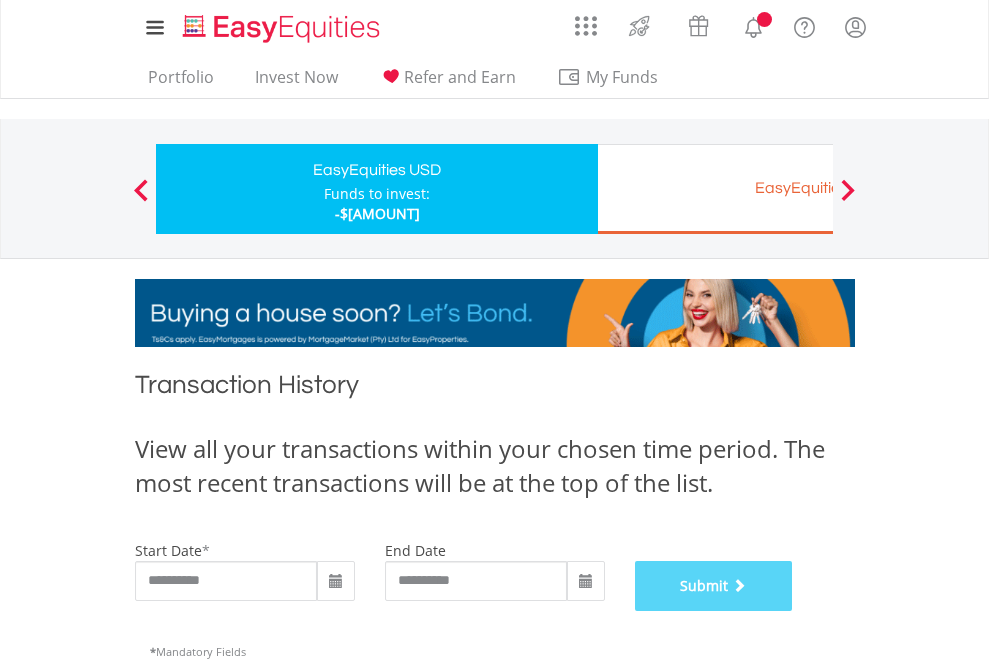 scroll, scrollTop: 811, scrollLeft: 0, axis: vertical 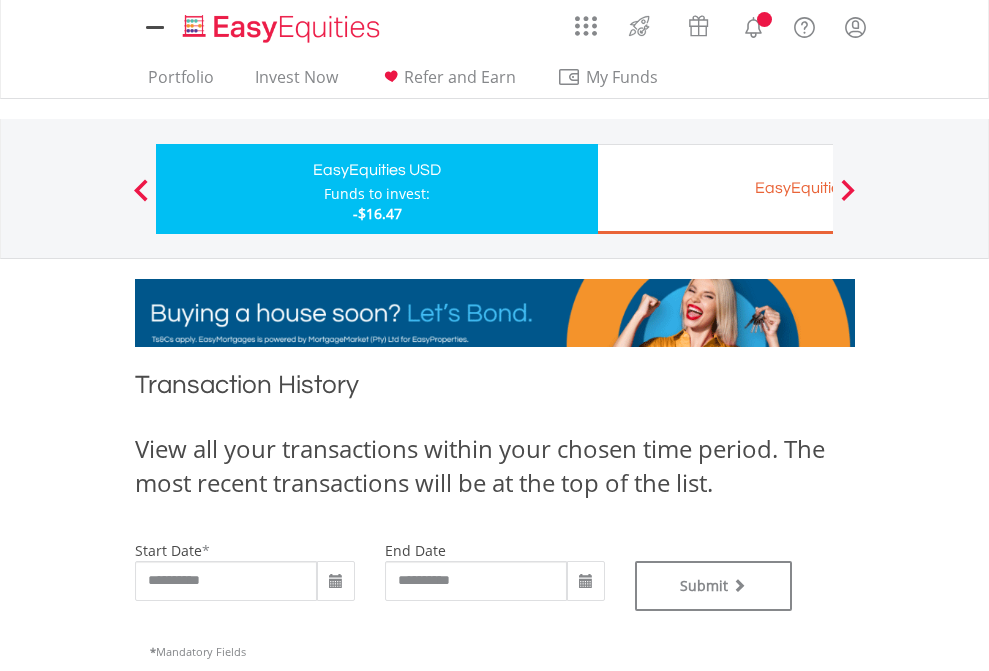 click on "EasyEquities EUR" at bounding box center [818, 188] 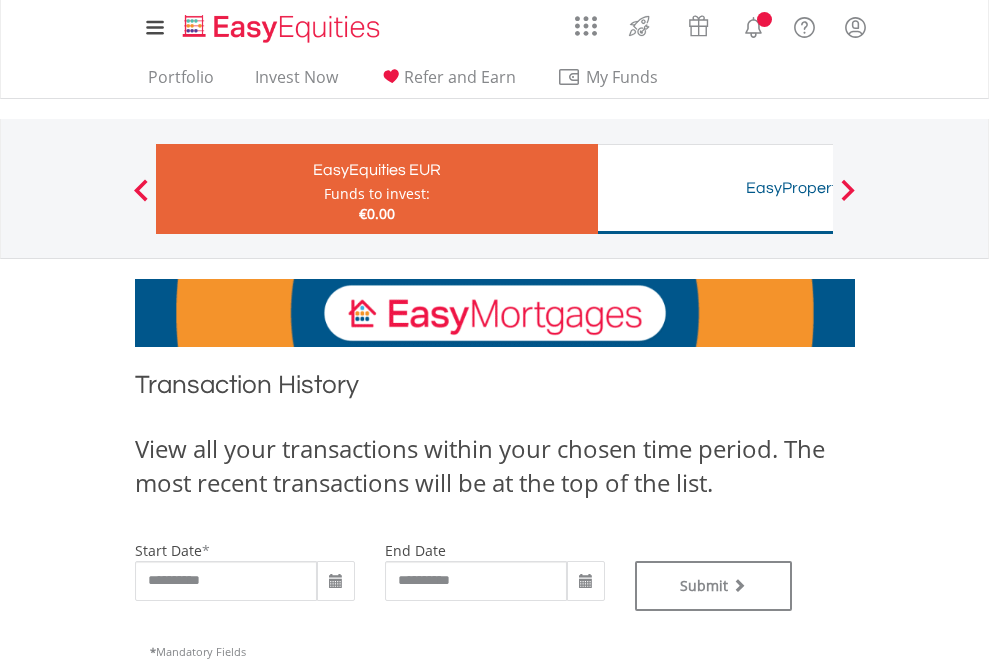 scroll, scrollTop: 0, scrollLeft: 0, axis: both 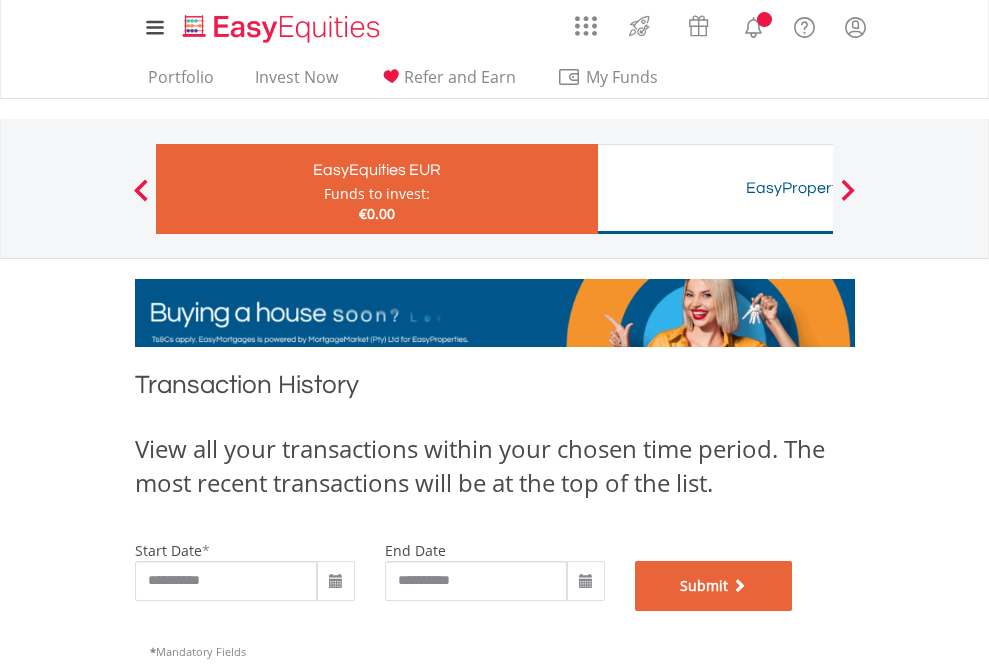 click on "Submit" at bounding box center [714, 586] 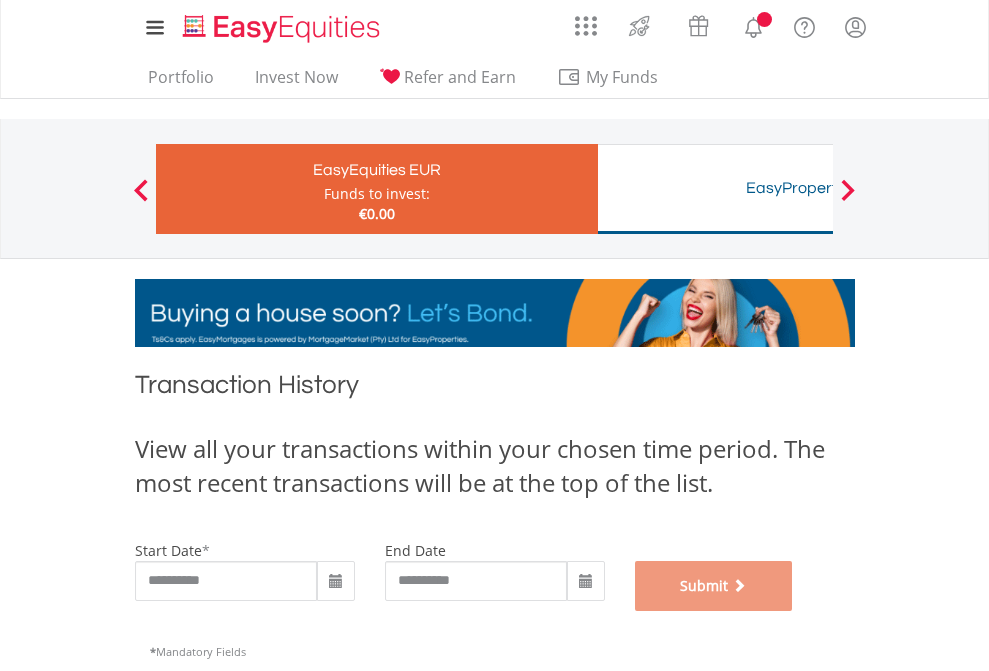 scroll, scrollTop: 811, scrollLeft: 0, axis: vertical 